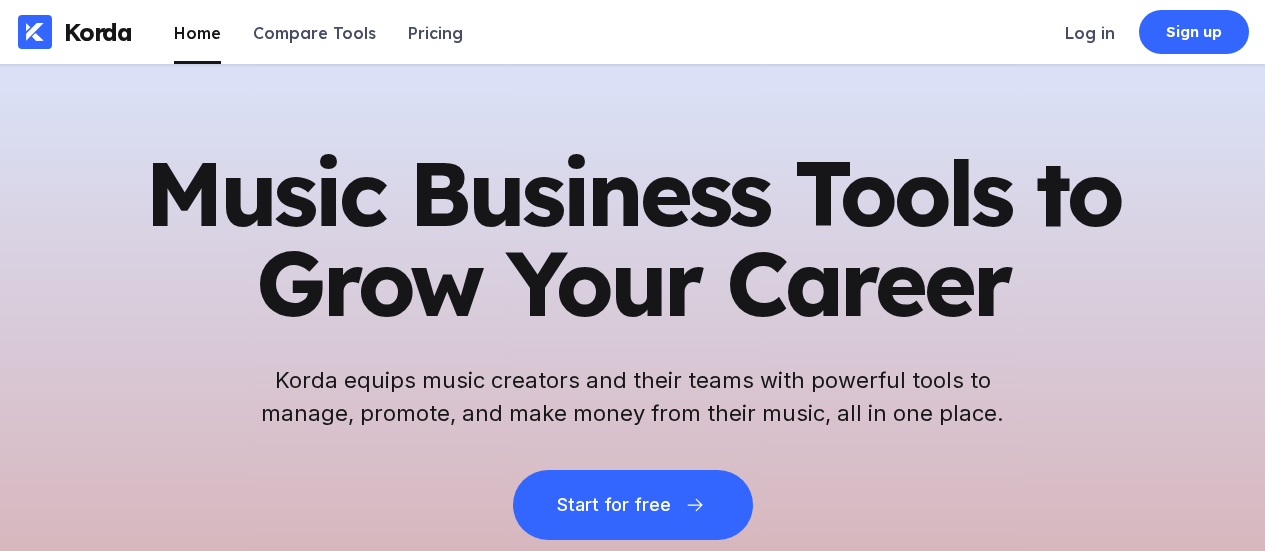 scroll, scrollTop: 0, scrollLeft: 0, axis: both 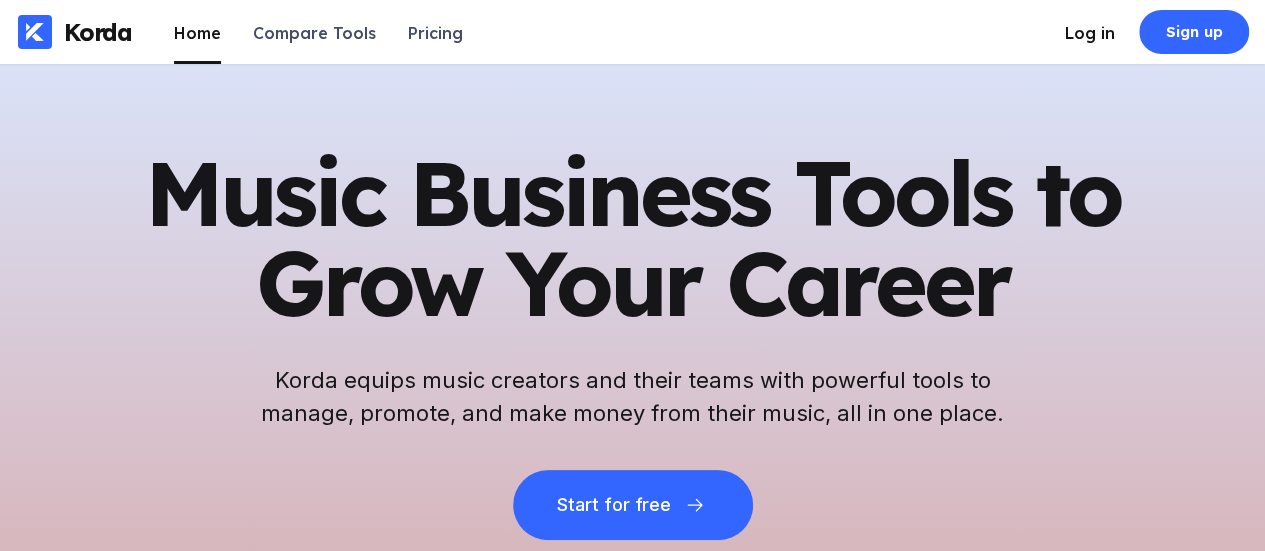 click on "Log in" at bounding box center [1090, 33] 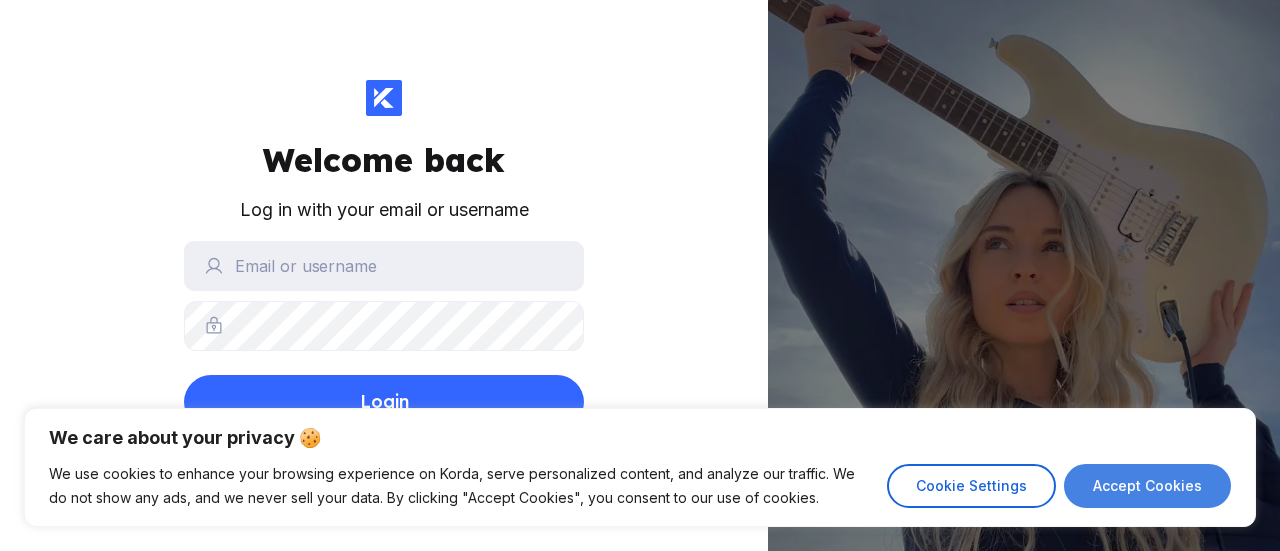 click on "Accept Cookies" at bounding box center (1147, 486) 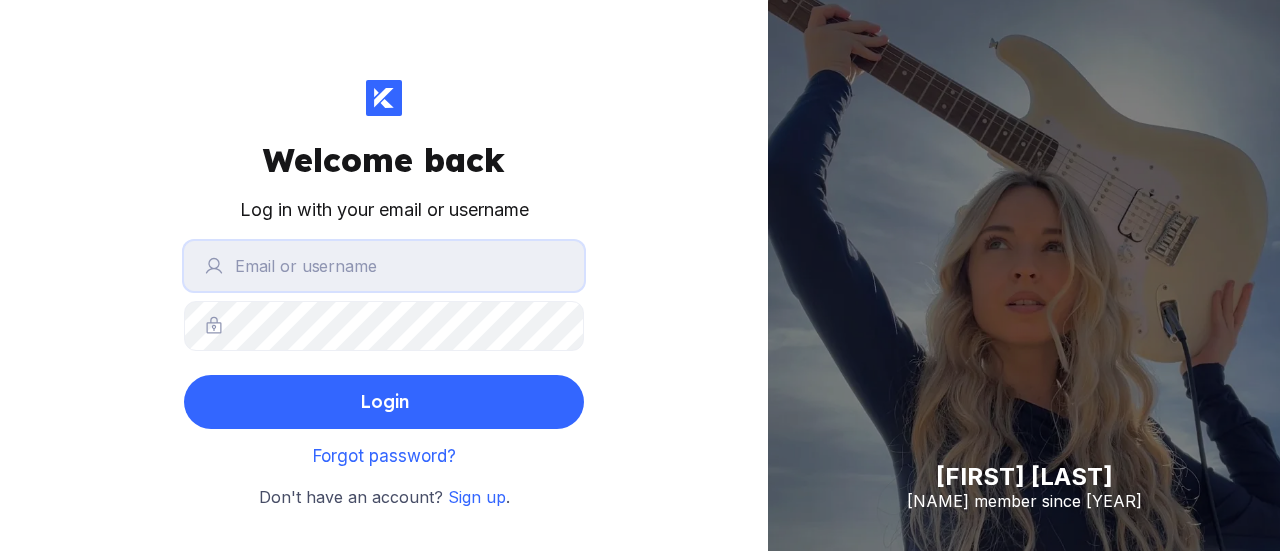 click at bounding box center [384, 266] 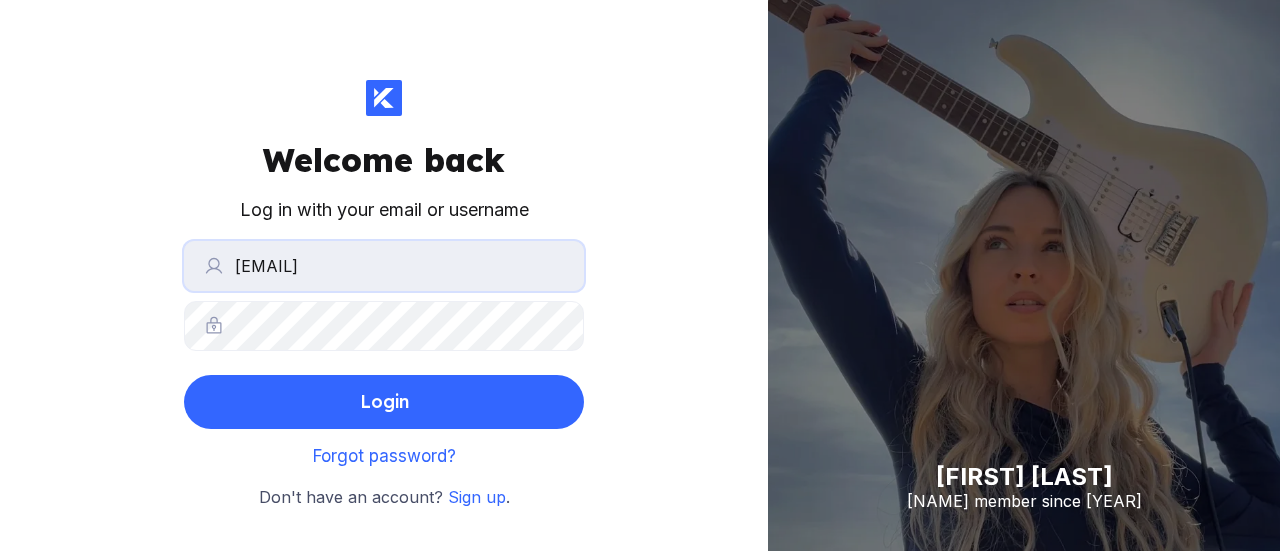 type on "[EMAIL]" 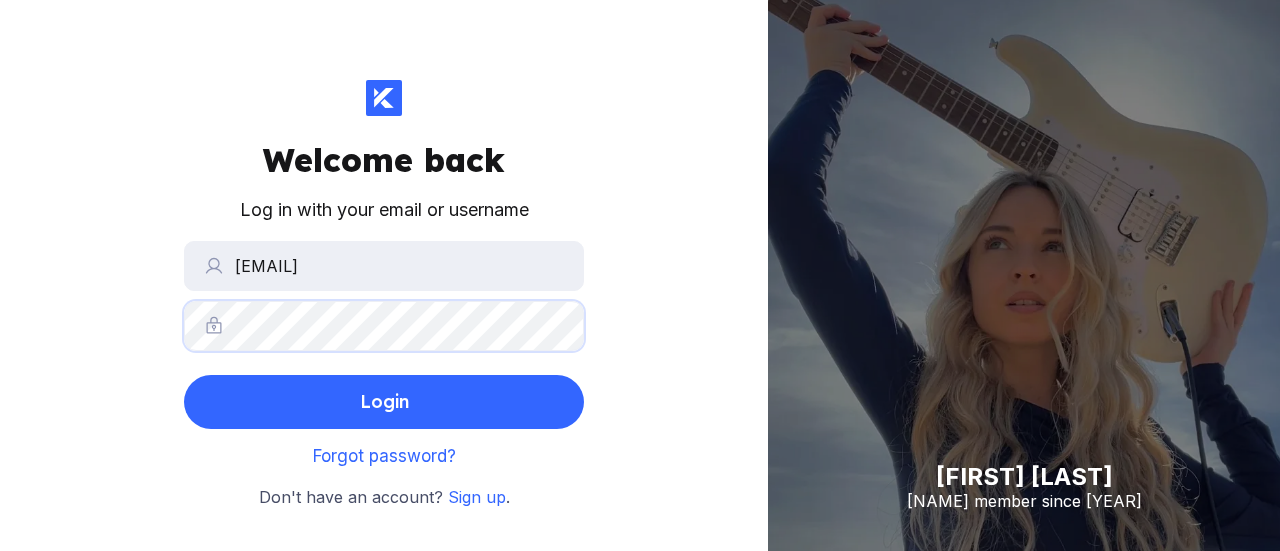 click on "Login" at bounding box center [384, 402] 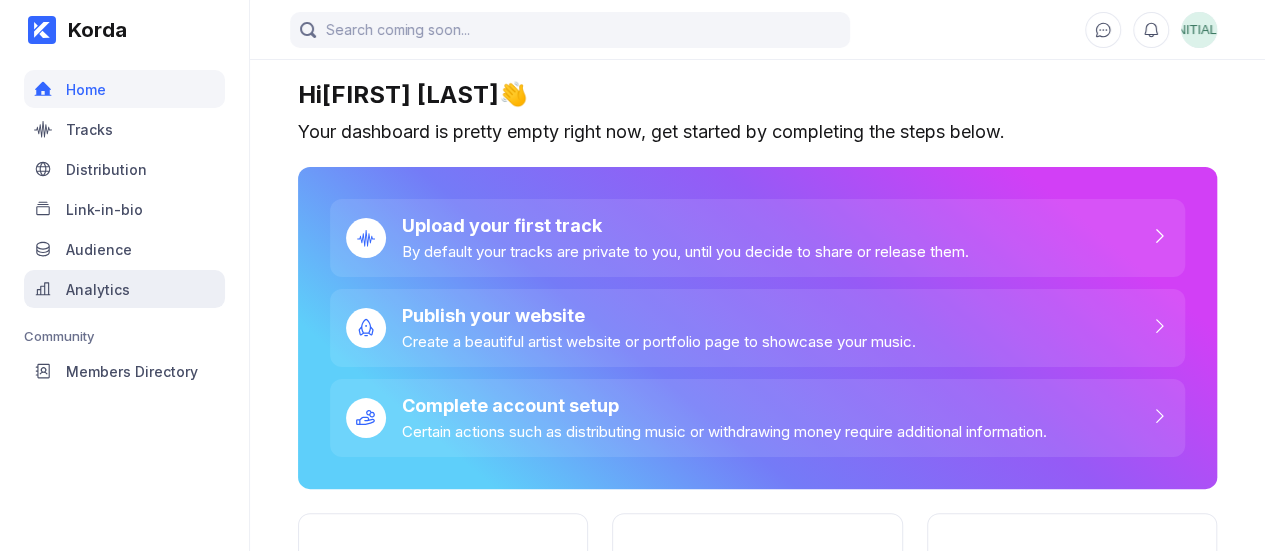 click on "Analytics" at bounding box center (124, 289) 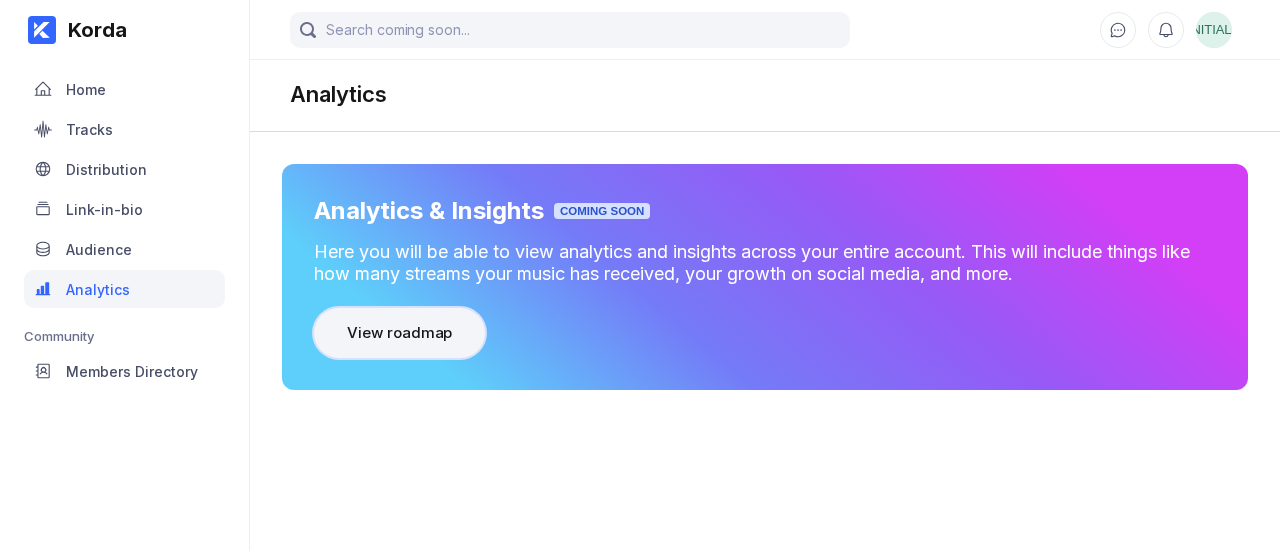 click on "View roadmap" at bounding box center [399, 333] 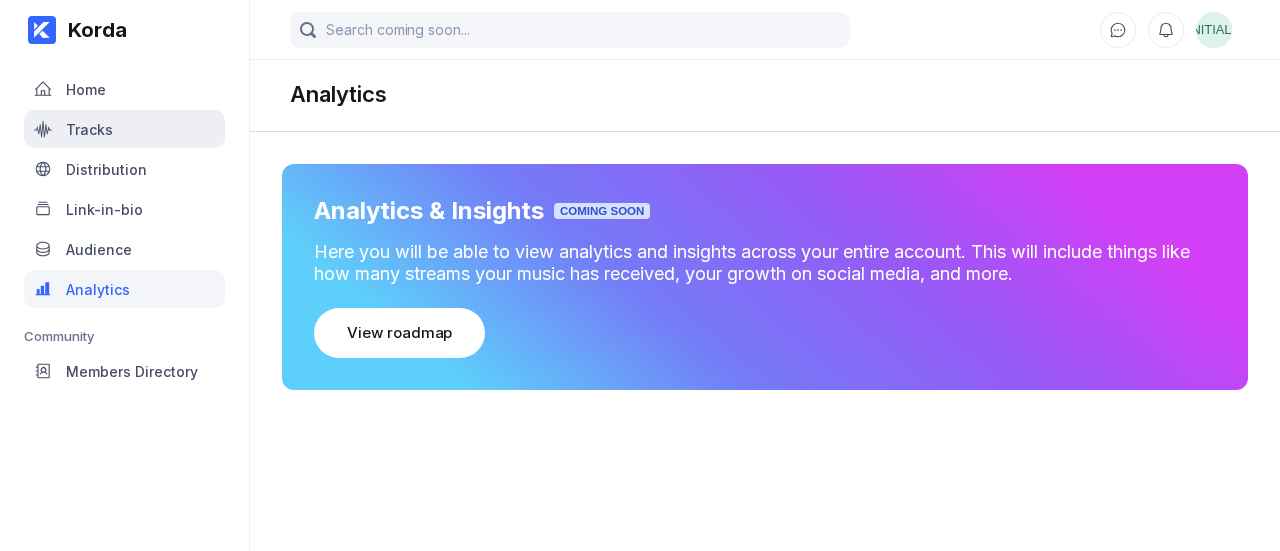 click on "Tracks" at bounding box center [124, 129] 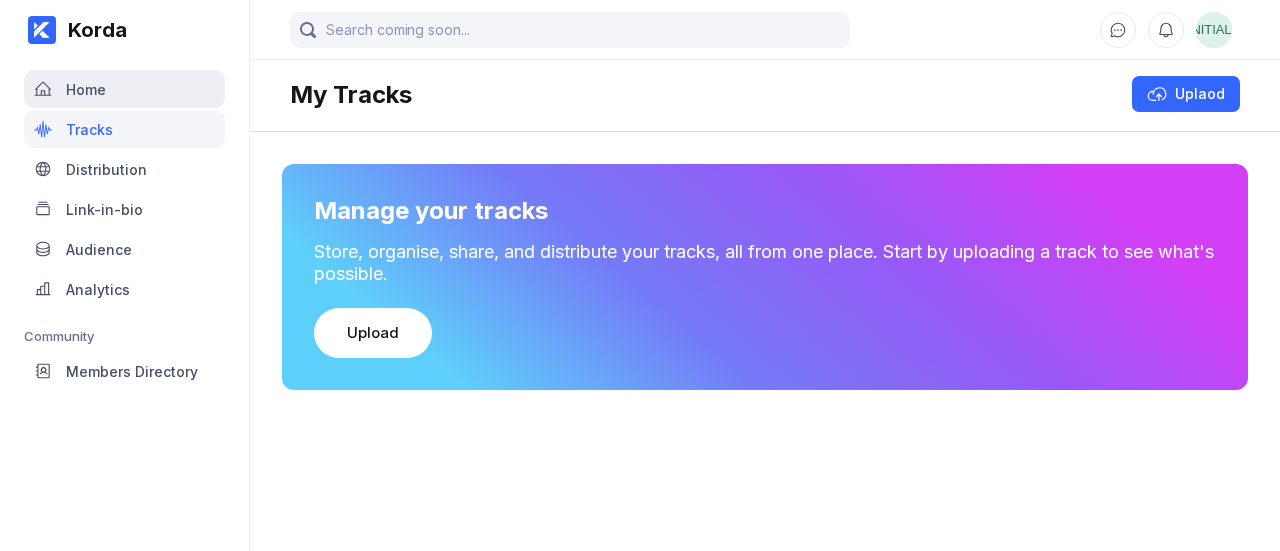 click on "Home" at bounding box center (124, 89) 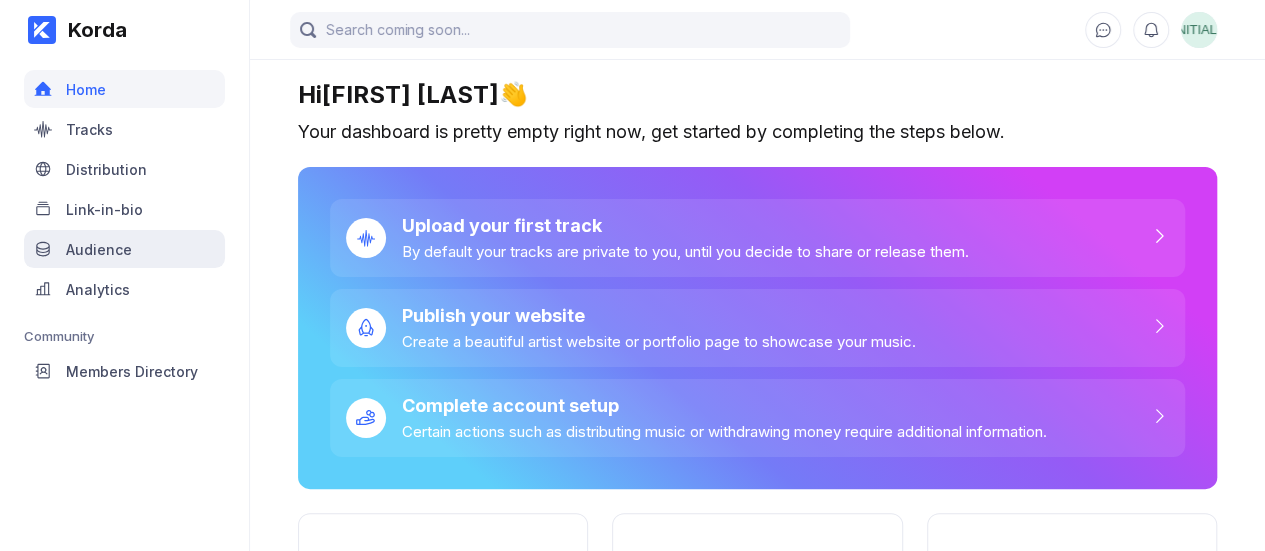click on "Audience" at bounding box center [124, 249] 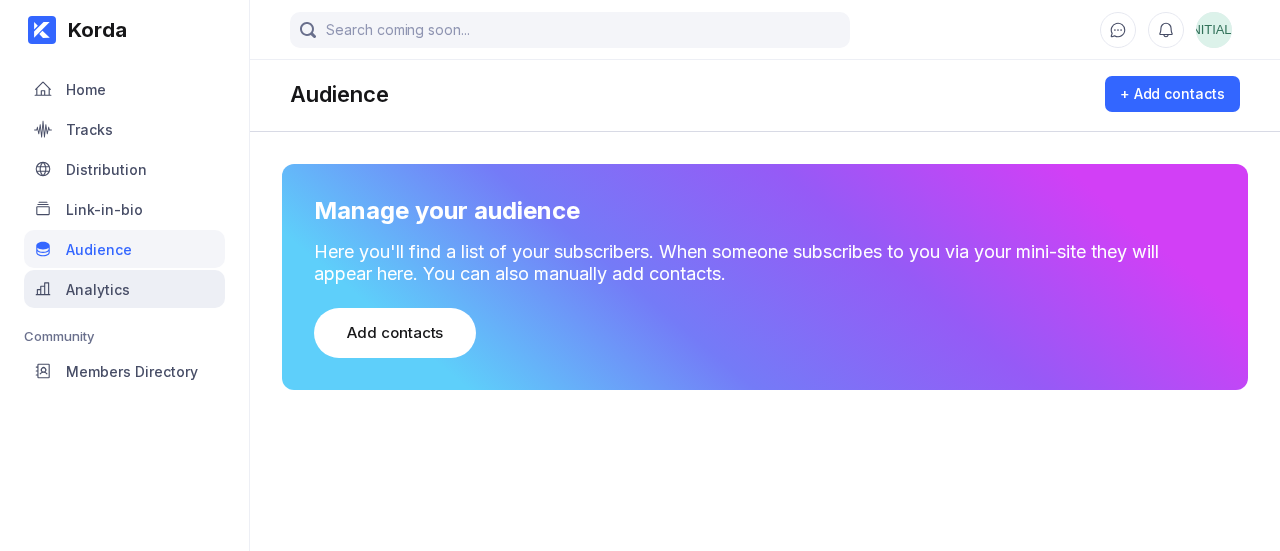 click on "Analytics" at bounding box center [124, 289] 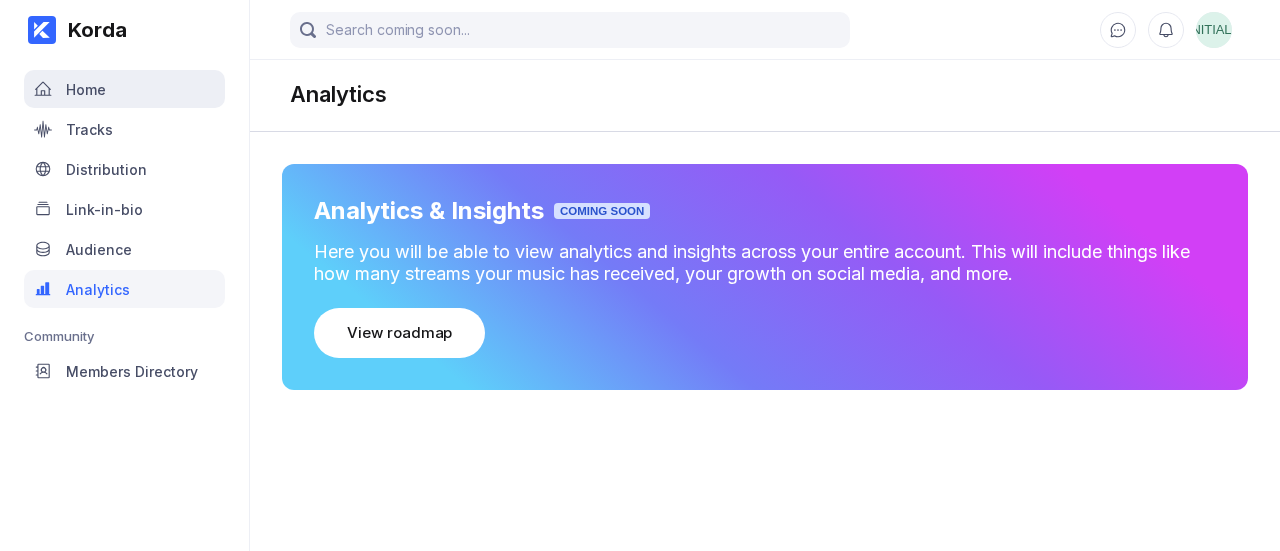 click on "Home" at bounding box center (124, 89) 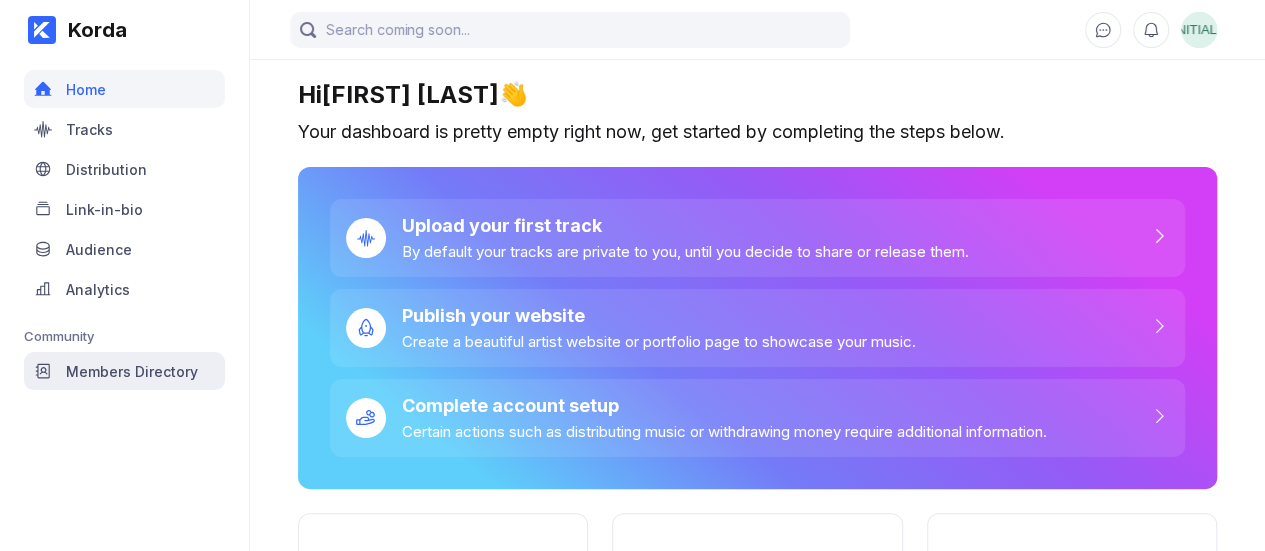 click on "Members Directory" at bounding box center [132, 371] 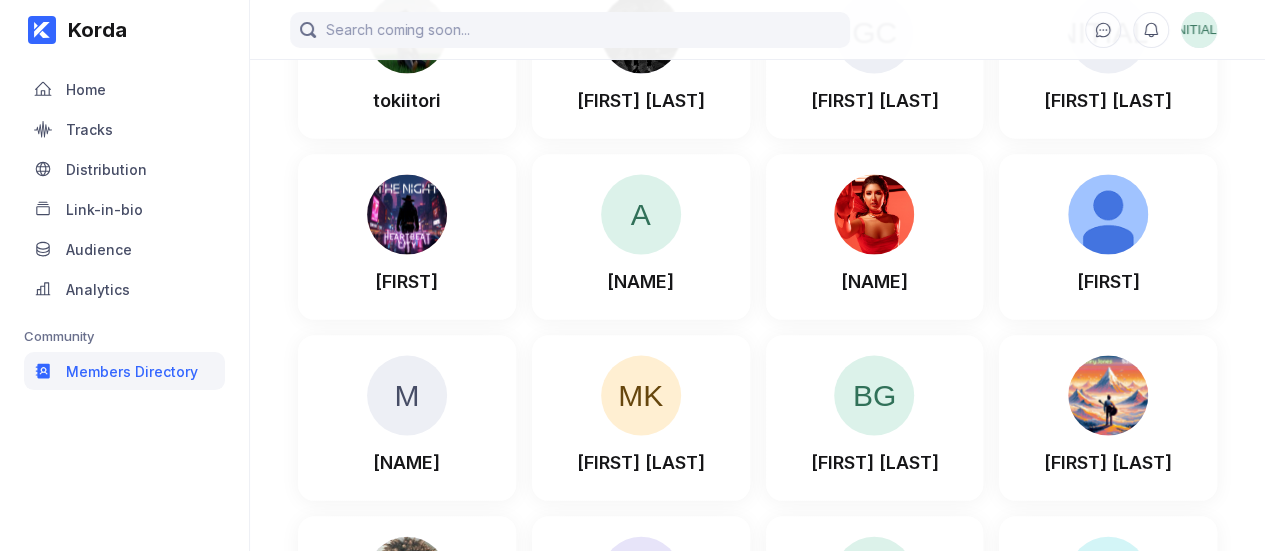 scroll, scrollTop: 0, scrollLeft: 0, axis: both 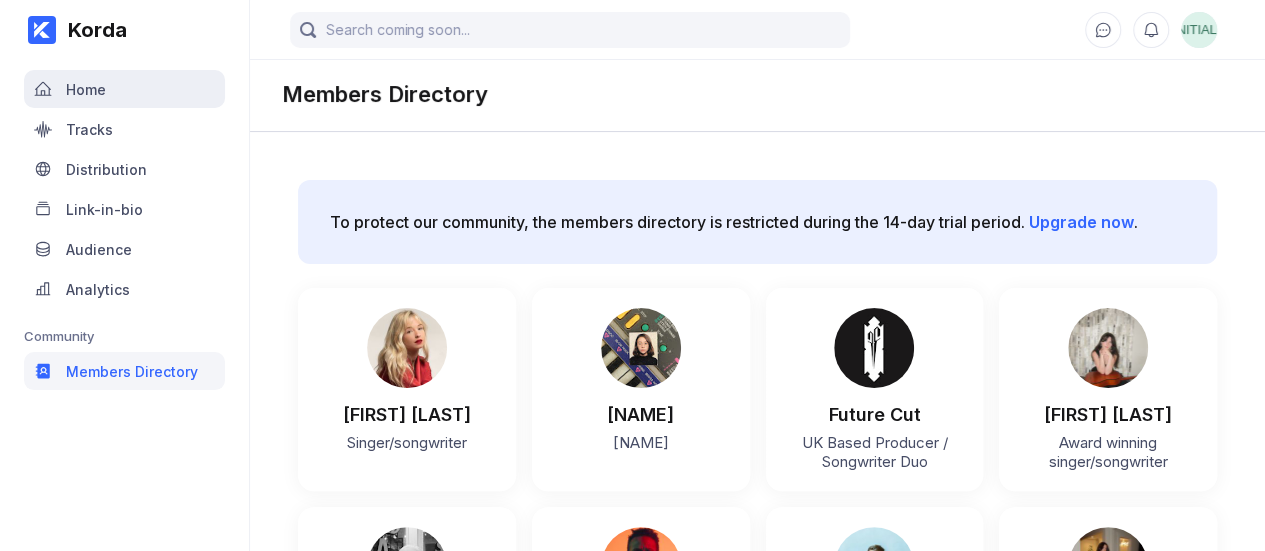 click on "Home" at bounding box center (124, 89) 